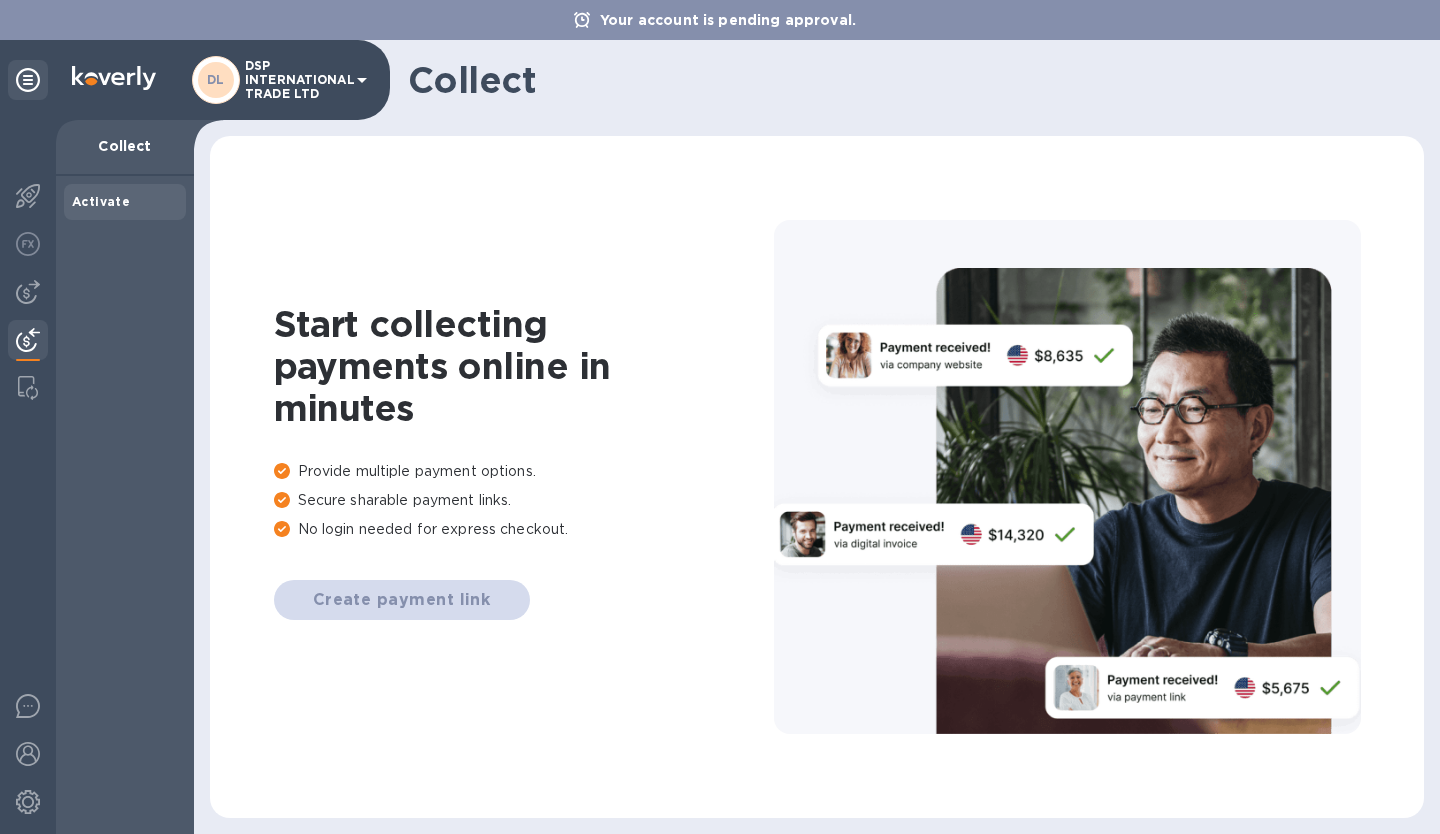 scroll, scrollTop: 0, scrollLeft: 0, axis: both 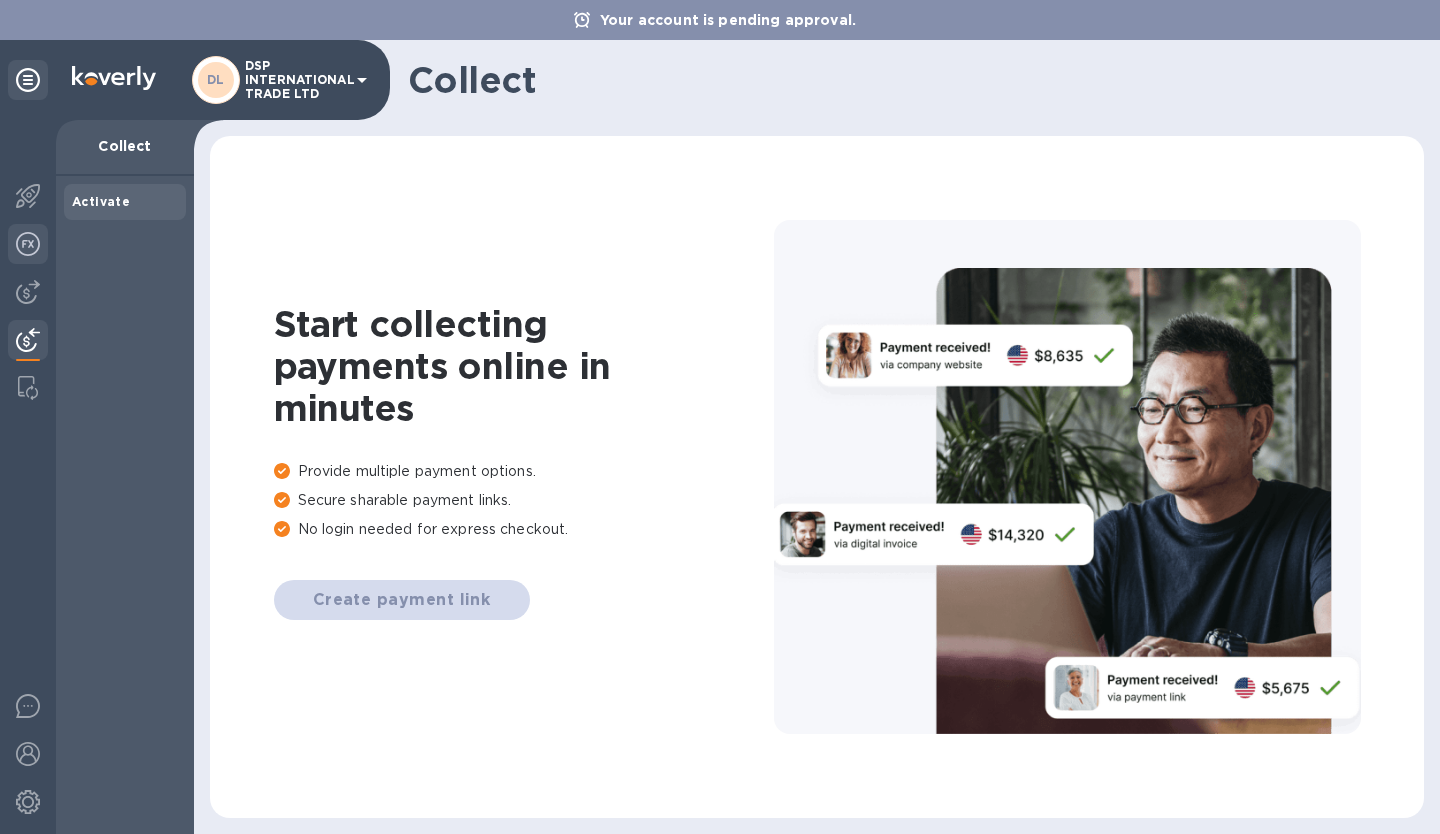 click at bounding box center (28, 244) 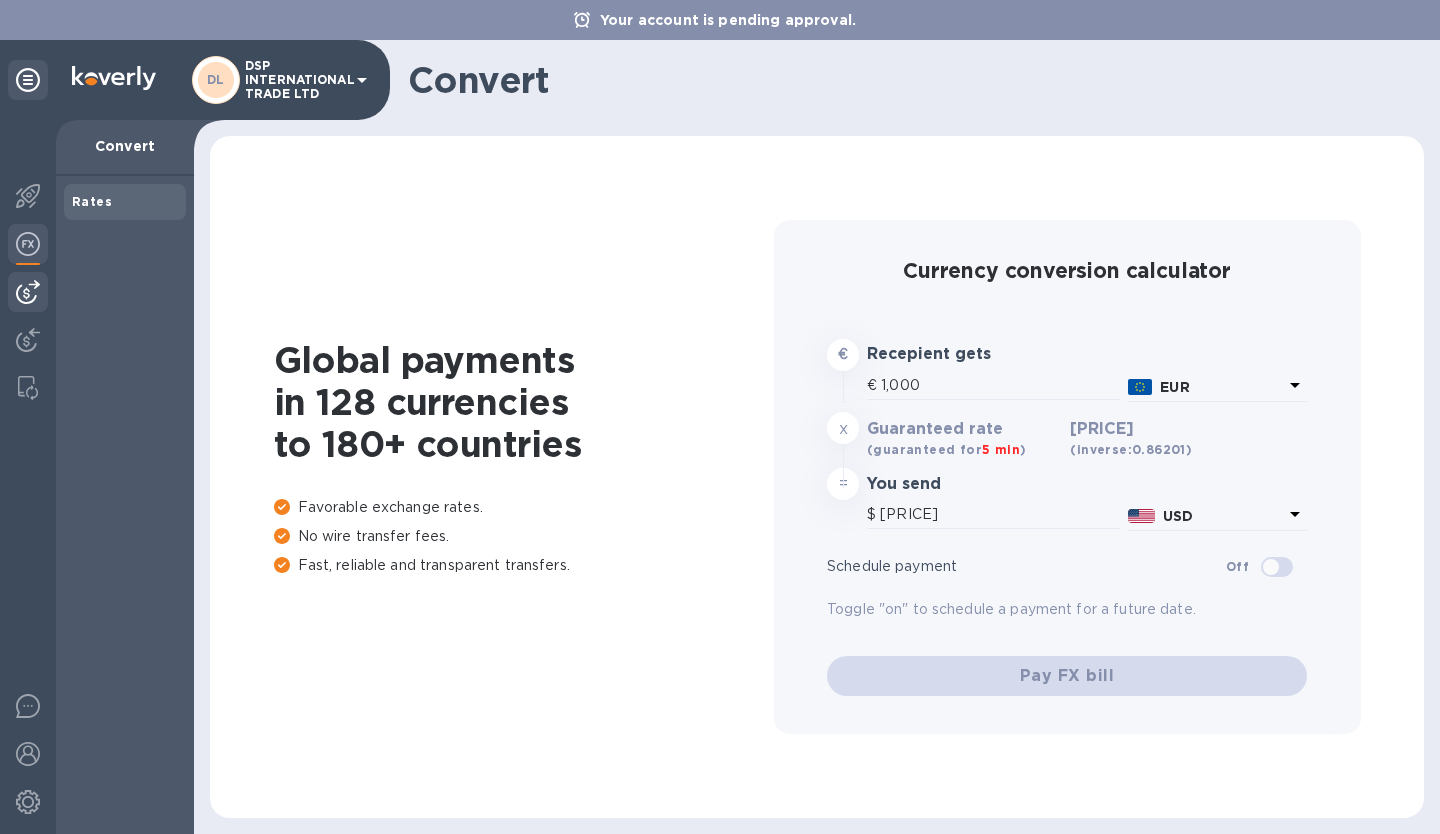 type on "[PRICE]" 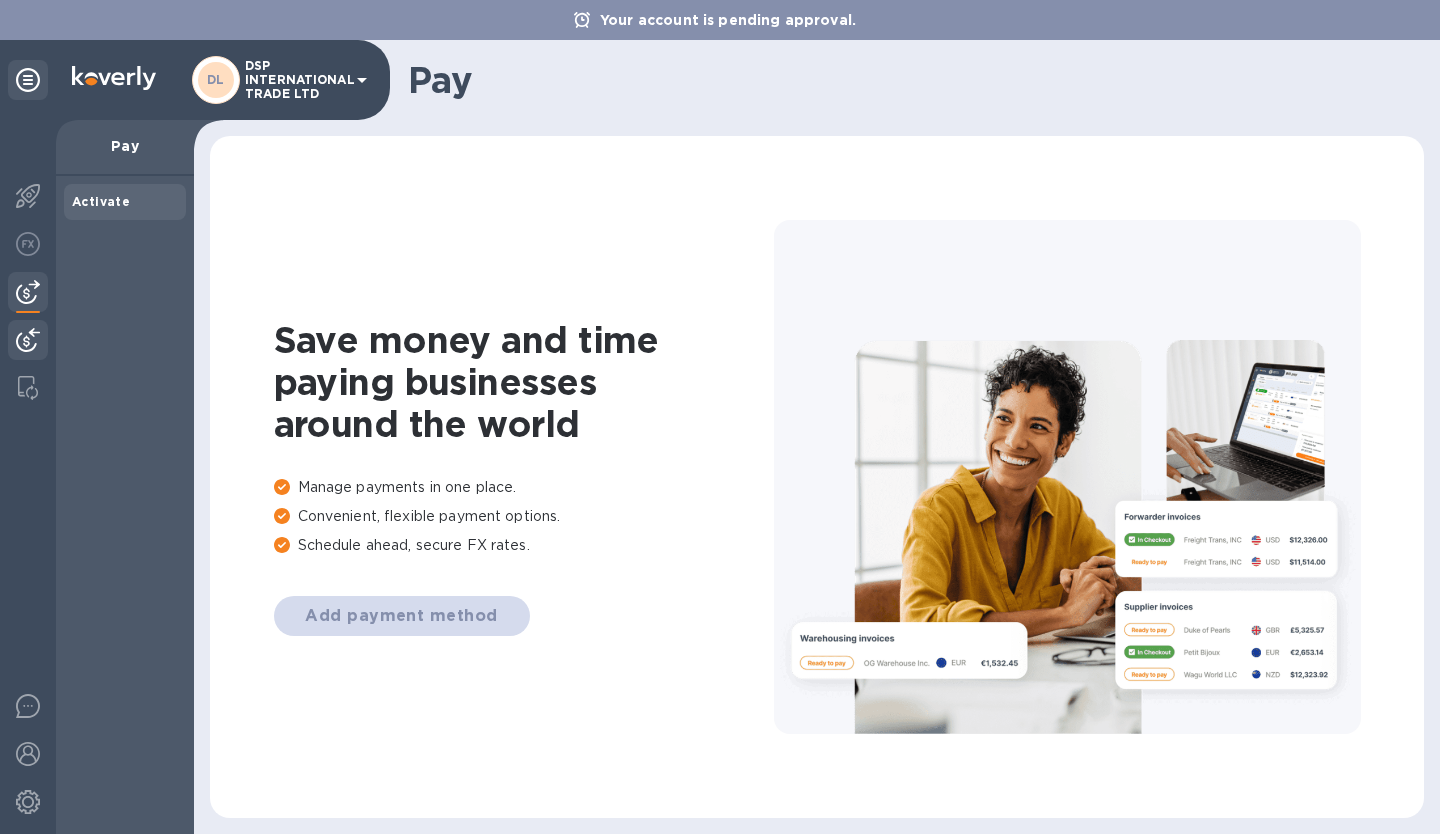 click at bounding box center [28, 342] 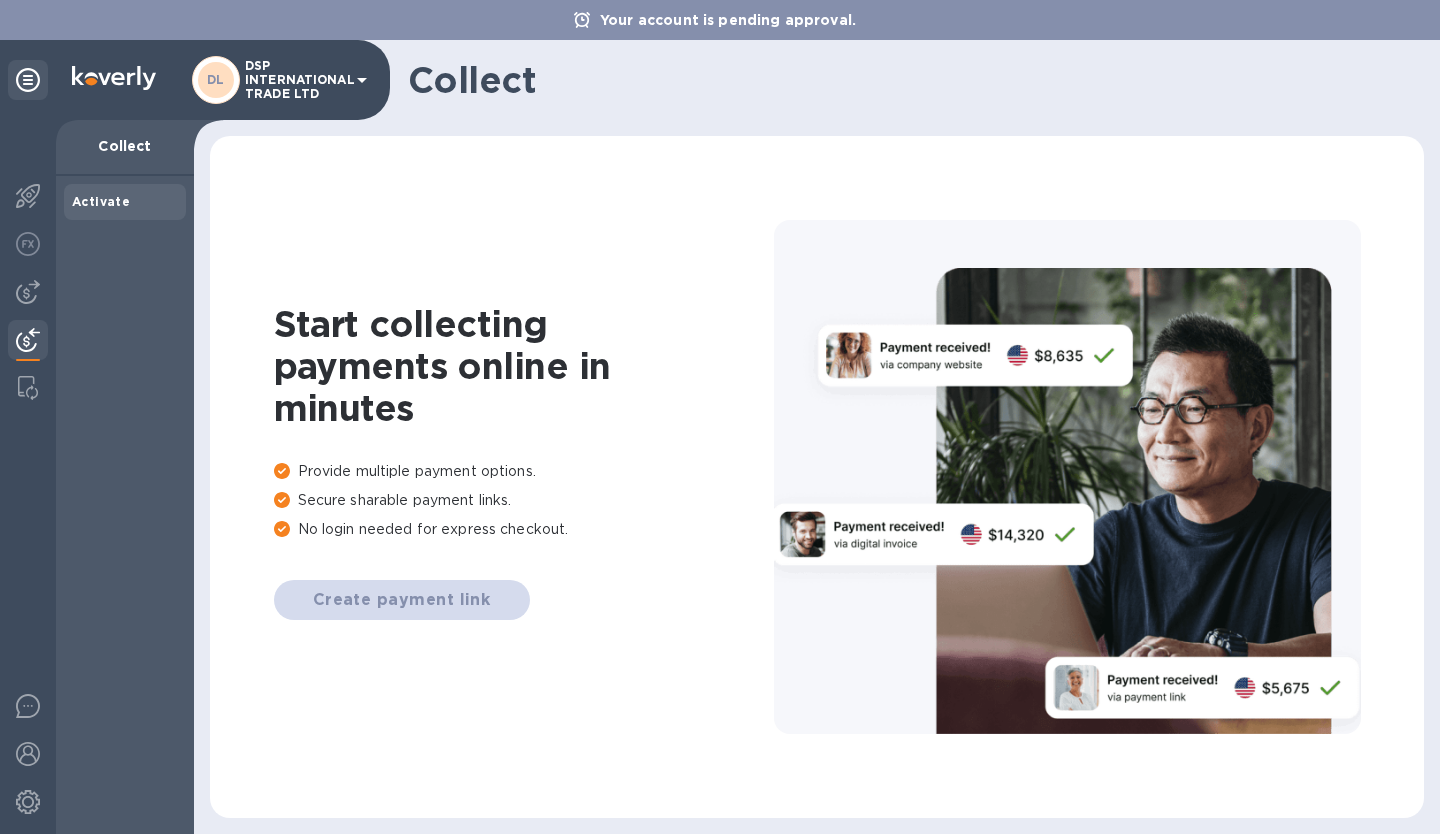 click at bounding box center [28, 477] 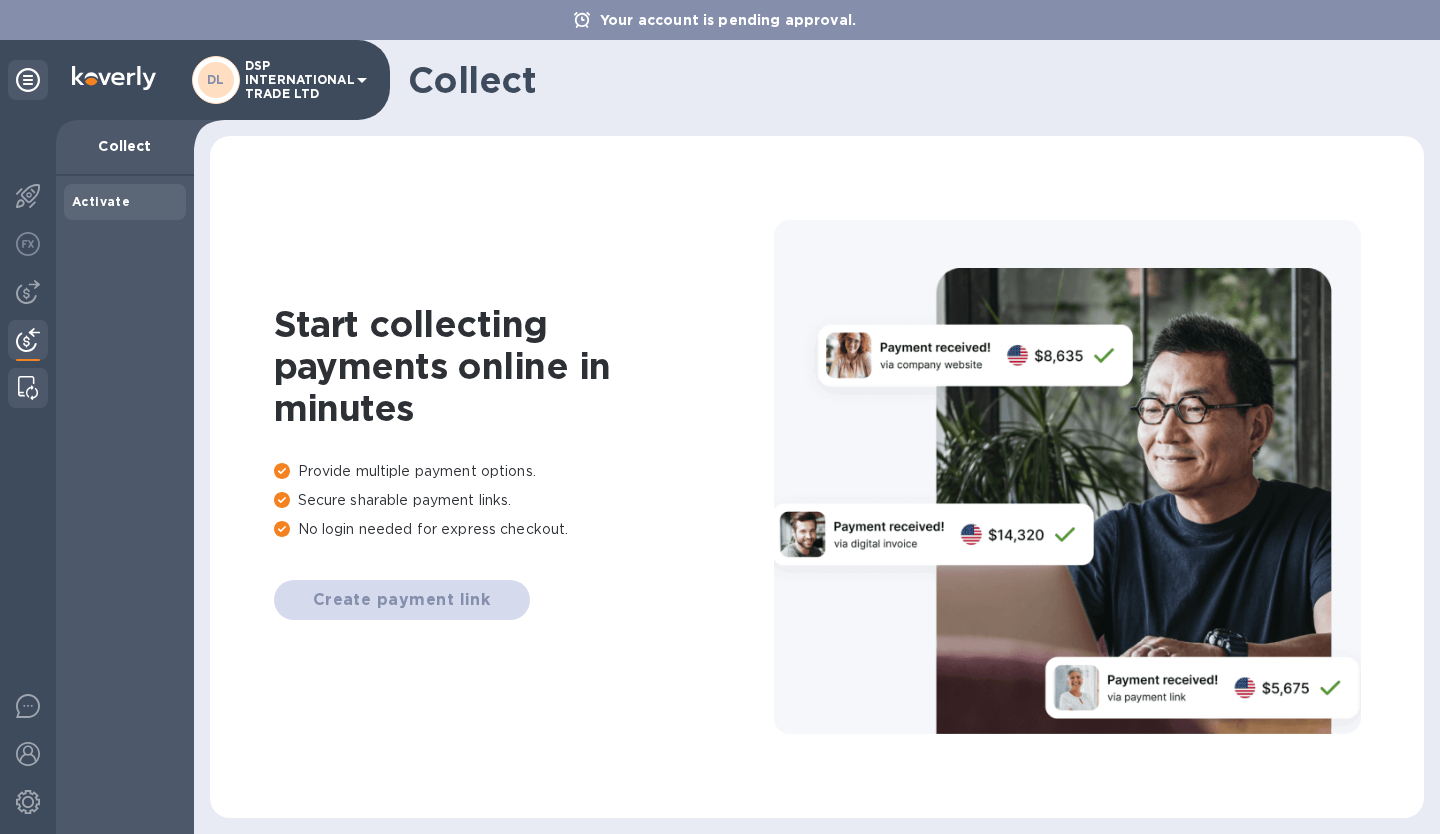 click at bounding box center (28, 388) 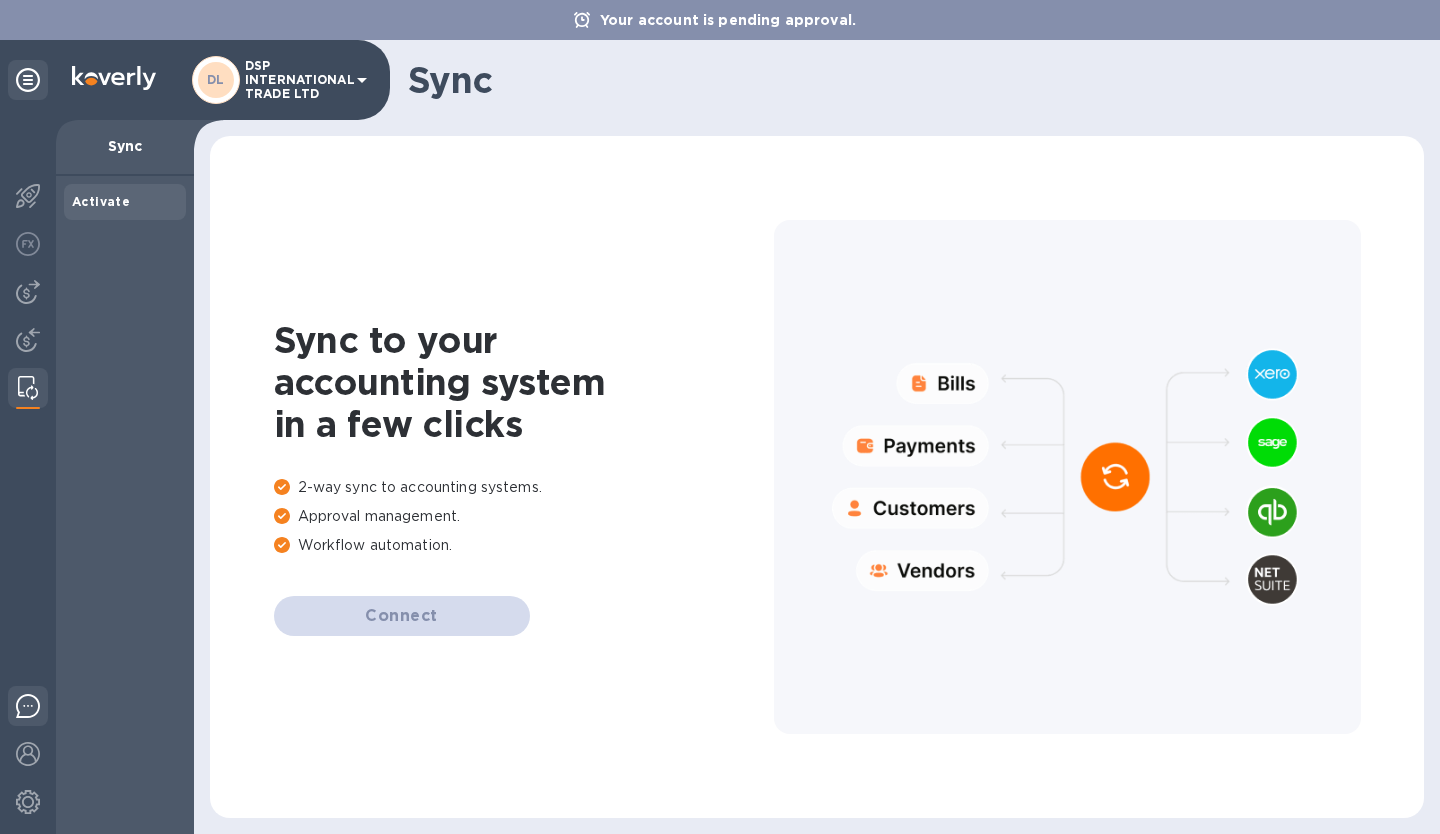 click at bounding box center (28, 706) 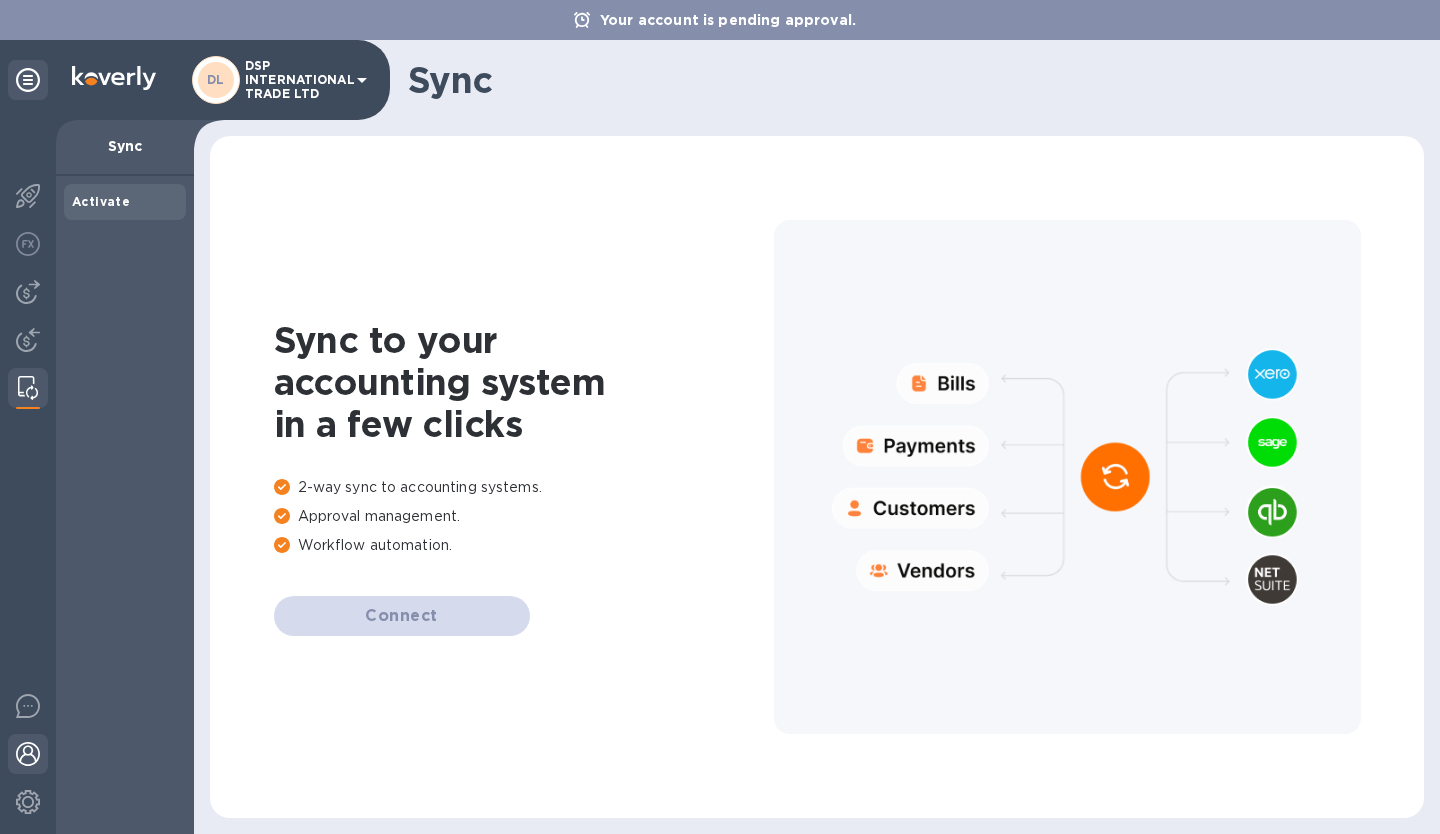 click at bounding box center (28, 754) 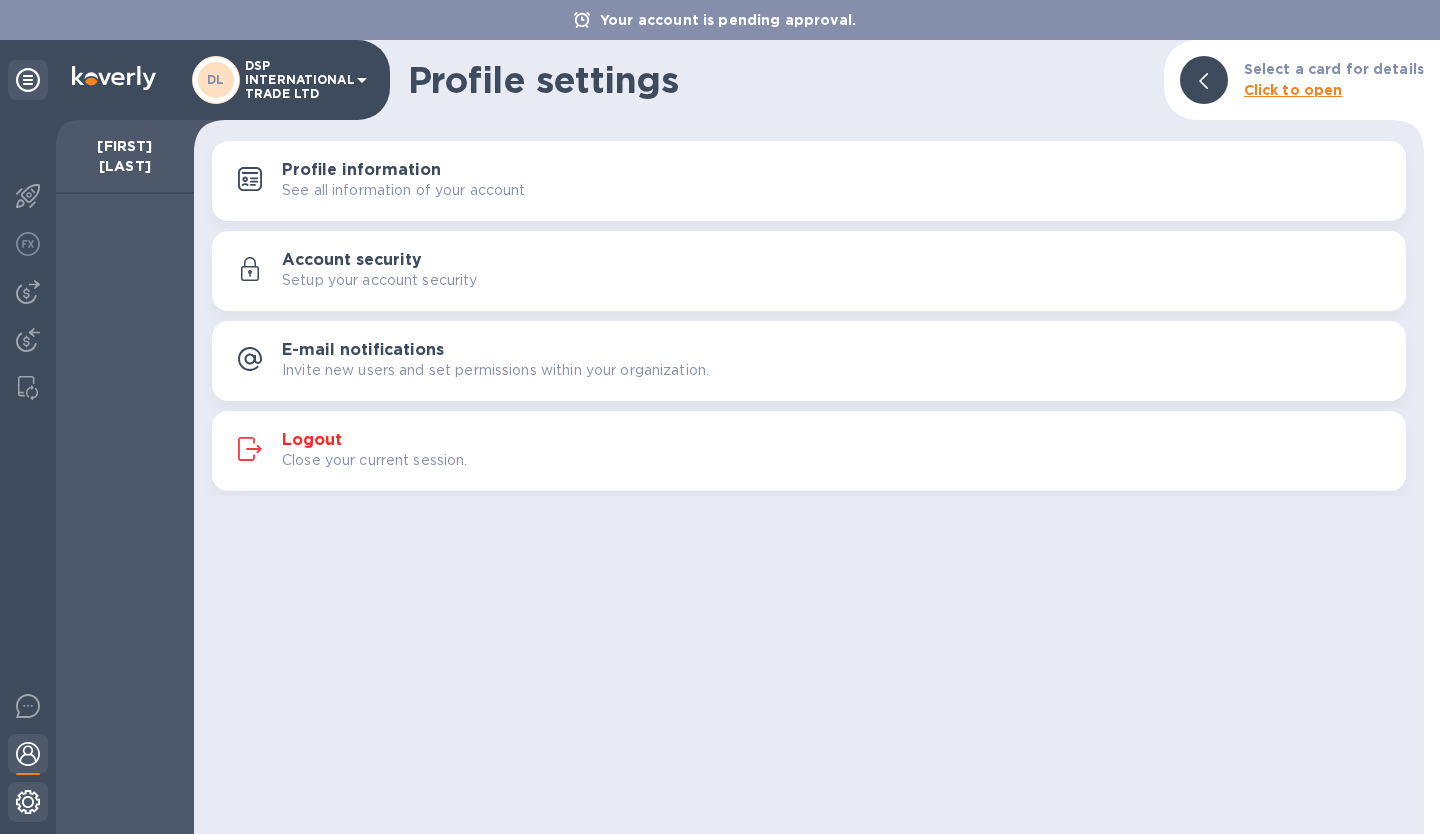 click at bounding box center (28, 802) 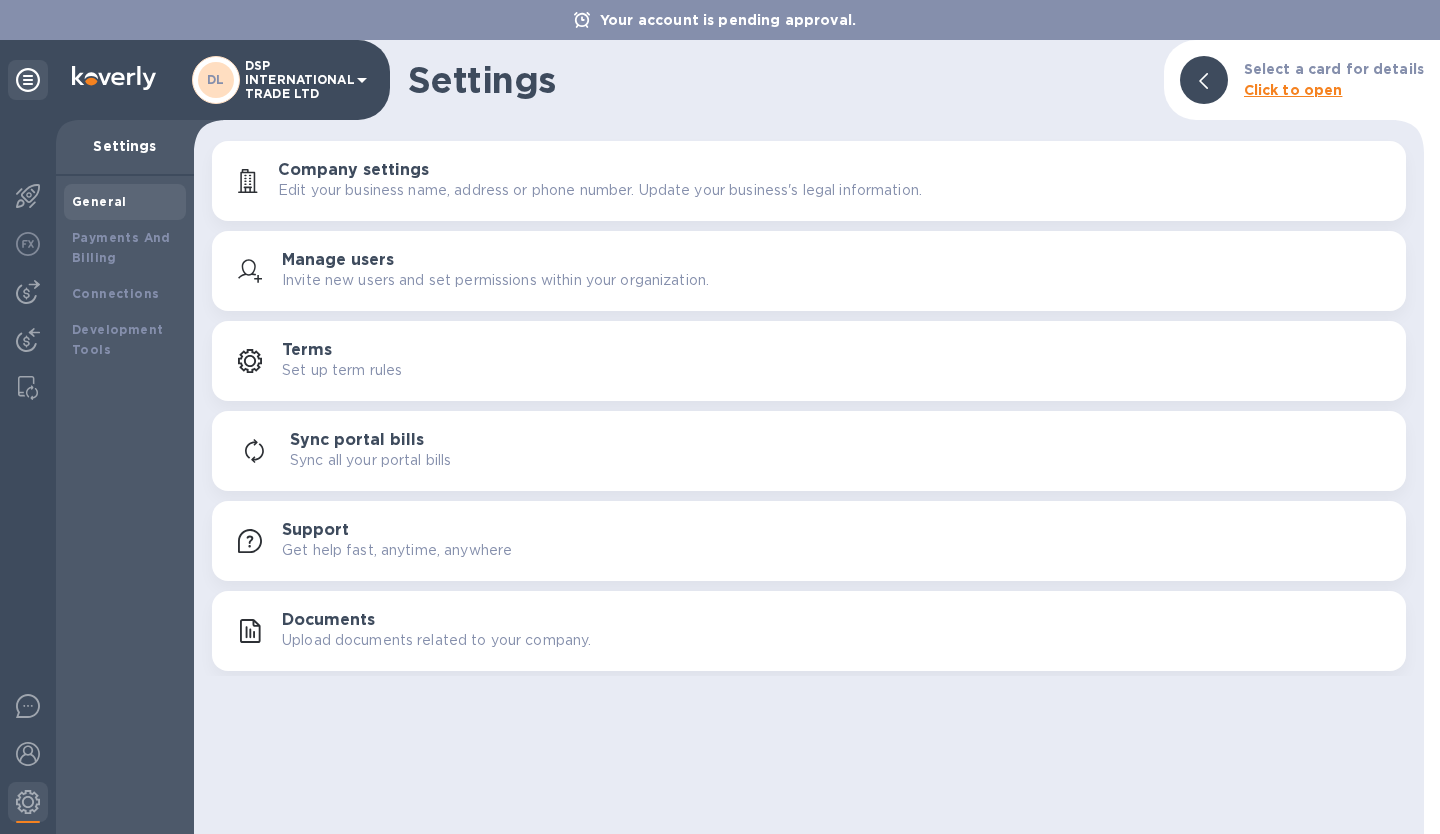 click on "Set up term rules" at bounding box center [342, 370] 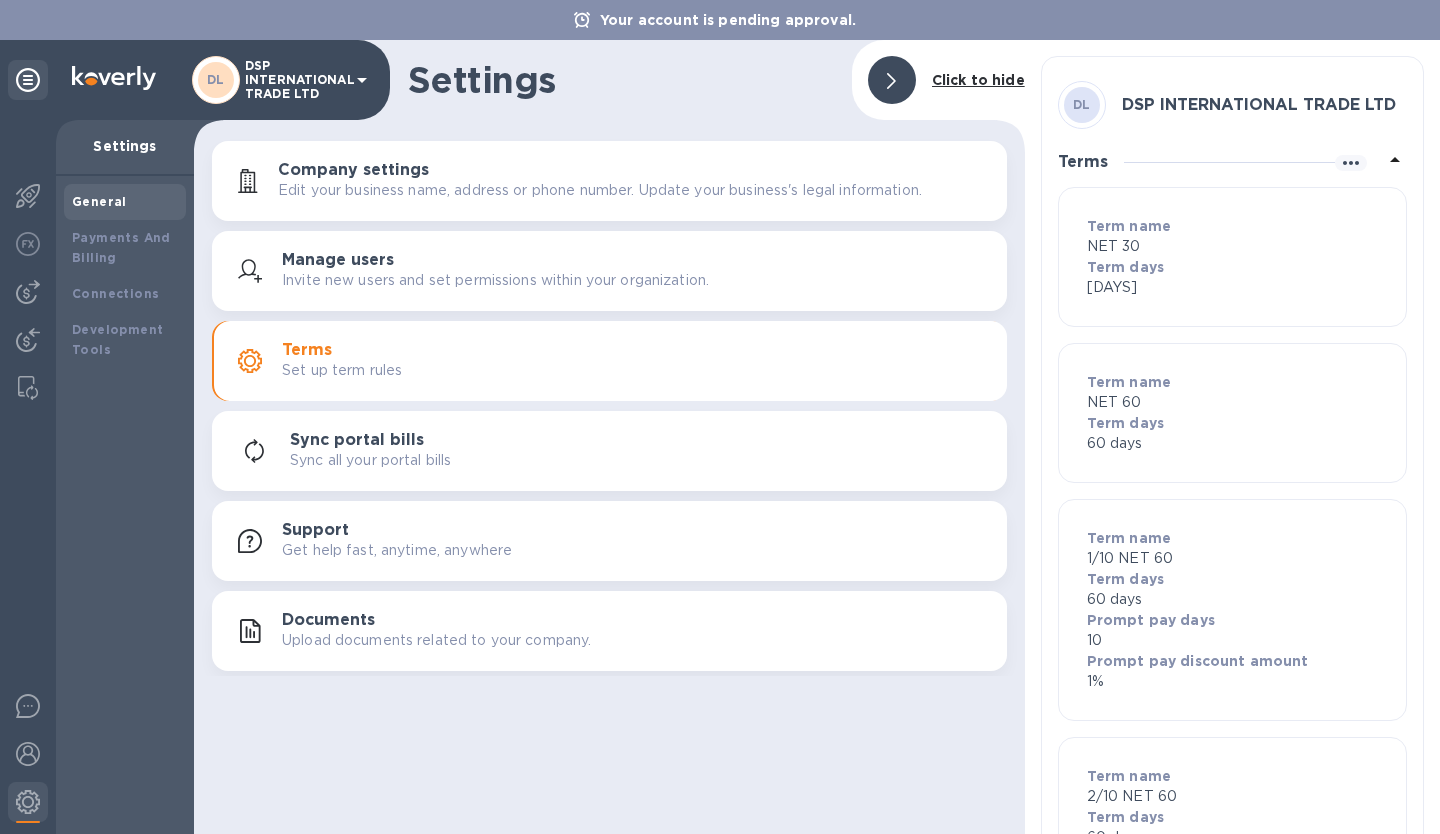 click on "Terms Set up term rules" at bounding box center (636, 361) 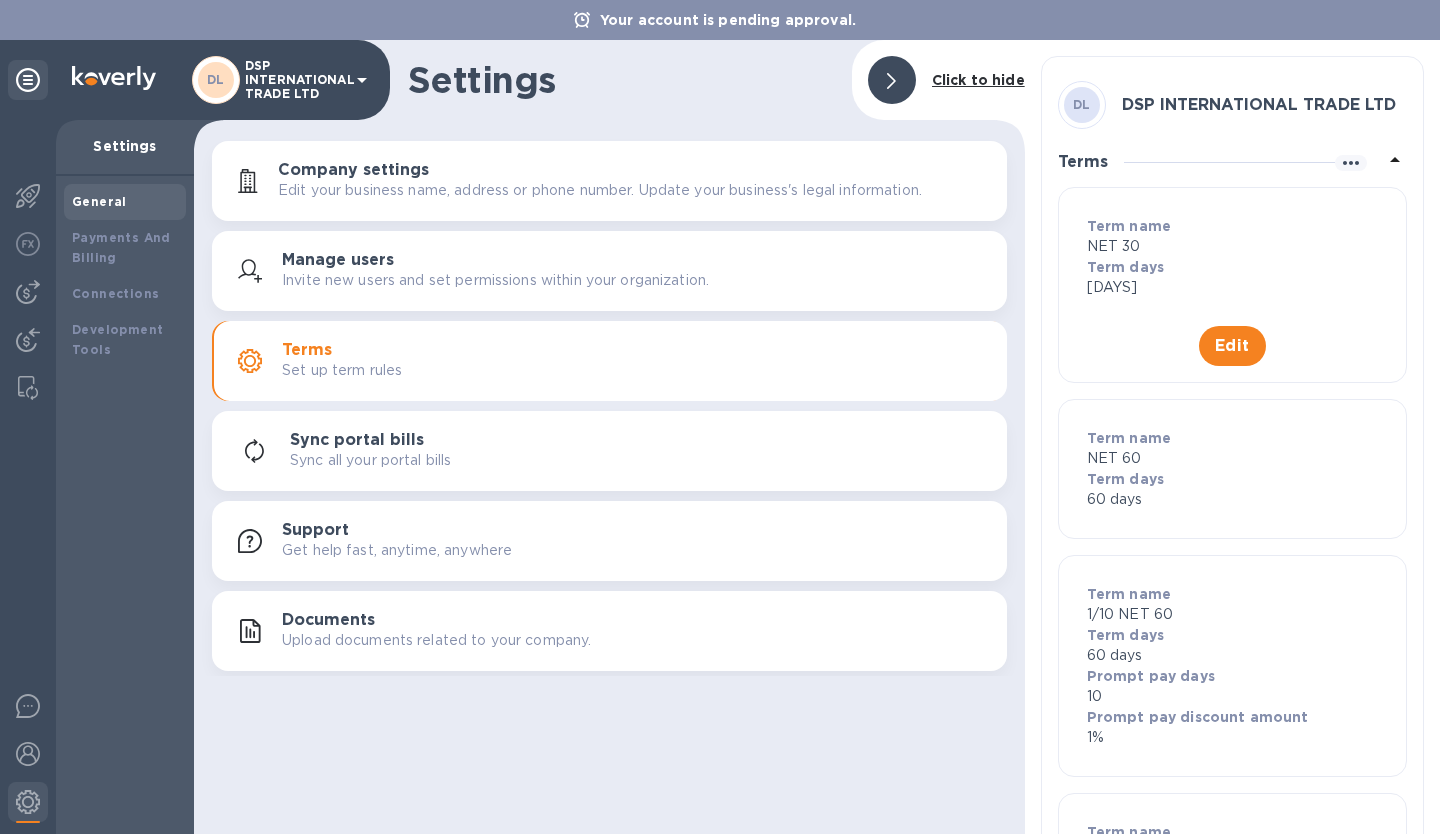 click on "[DAYS]" at bounding box center [1232, 287] 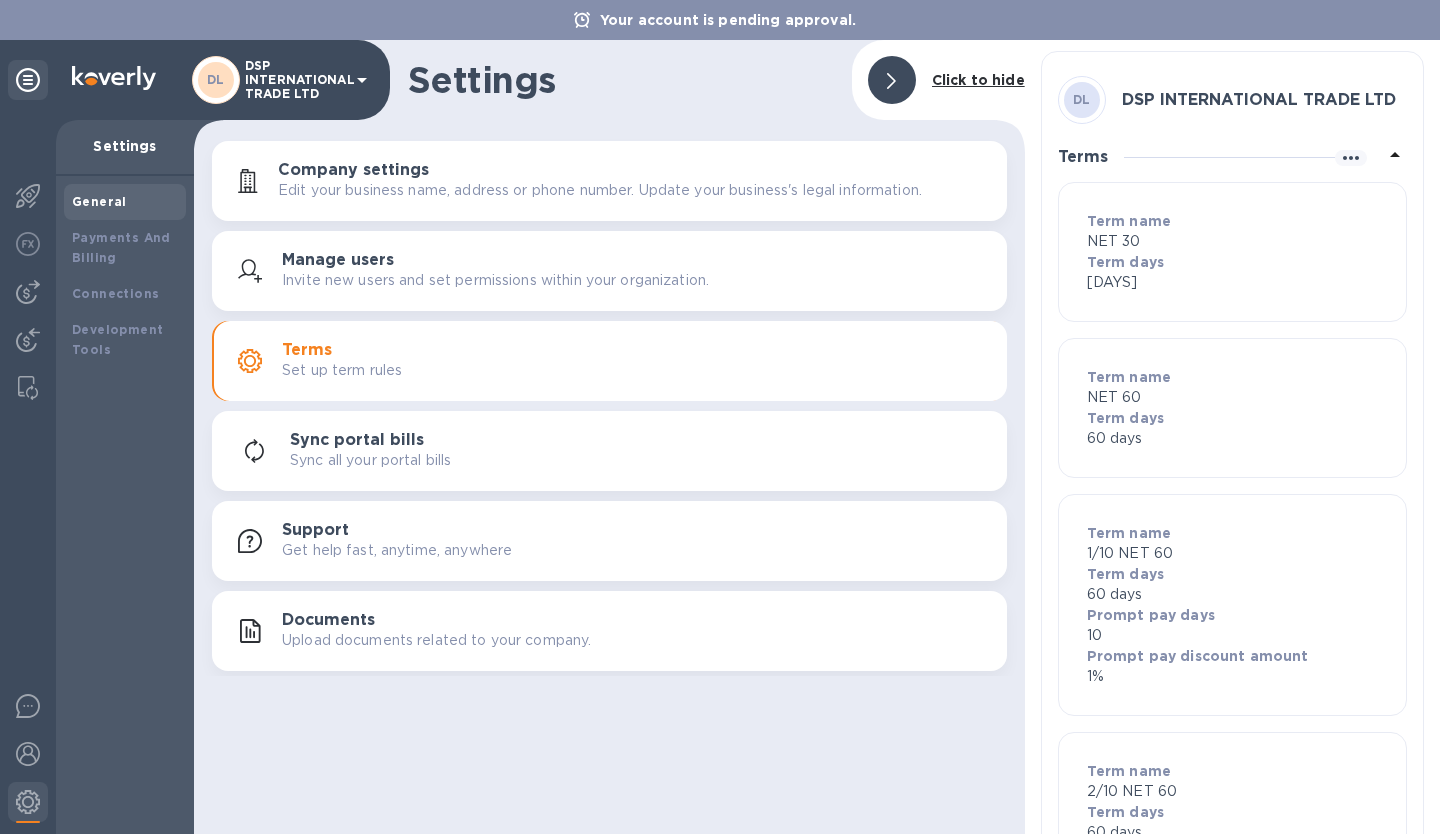 scroll, scrollTop: 0, scrollLeft: 0, axis: both 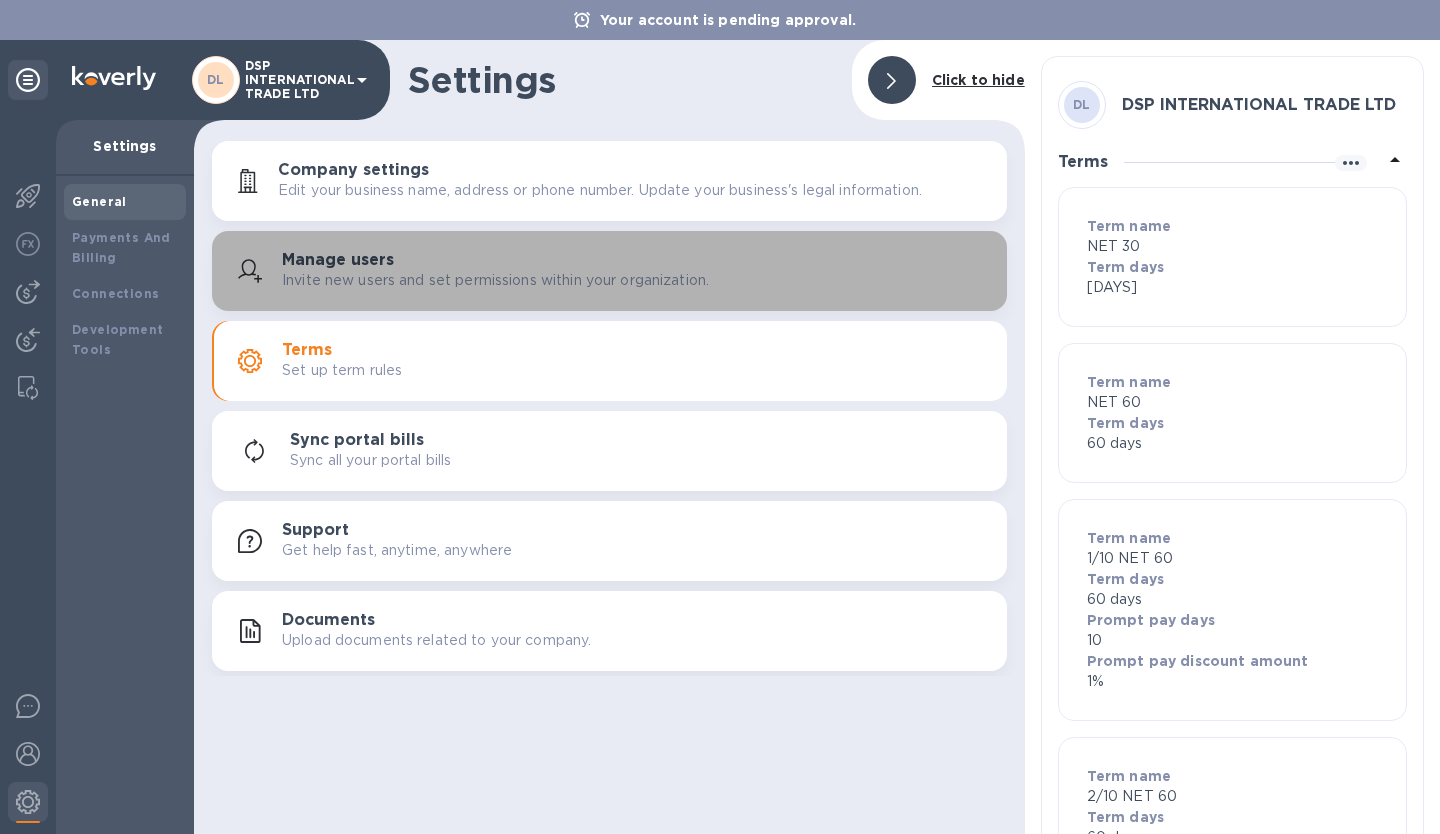 click on "Manage users Invite new users and set permissions within your organization." at bounding box center [609, 271] 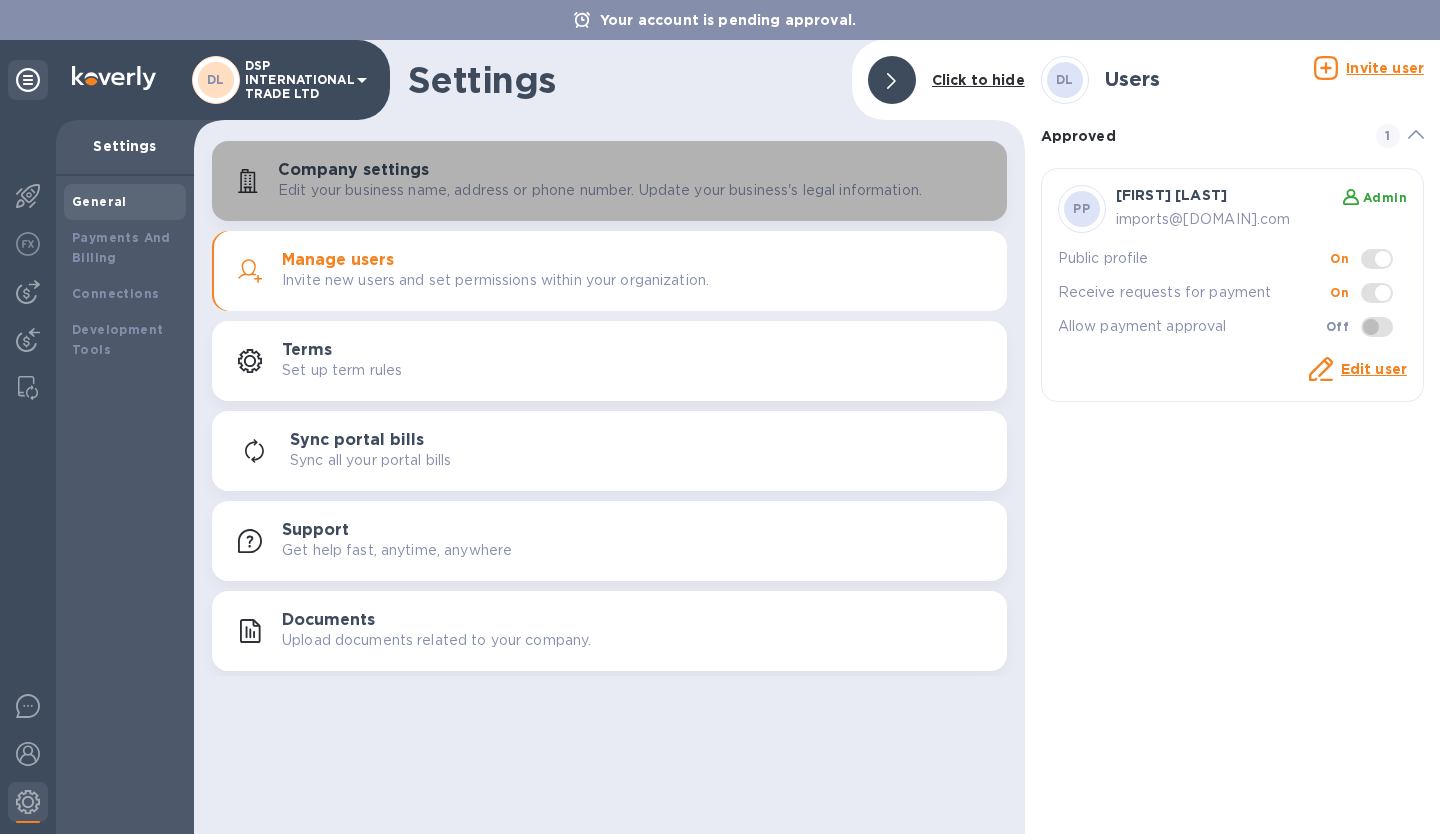 click on "Edit your business name, address or phone number. Update your business's legal information." at bounding box center [600, 190] 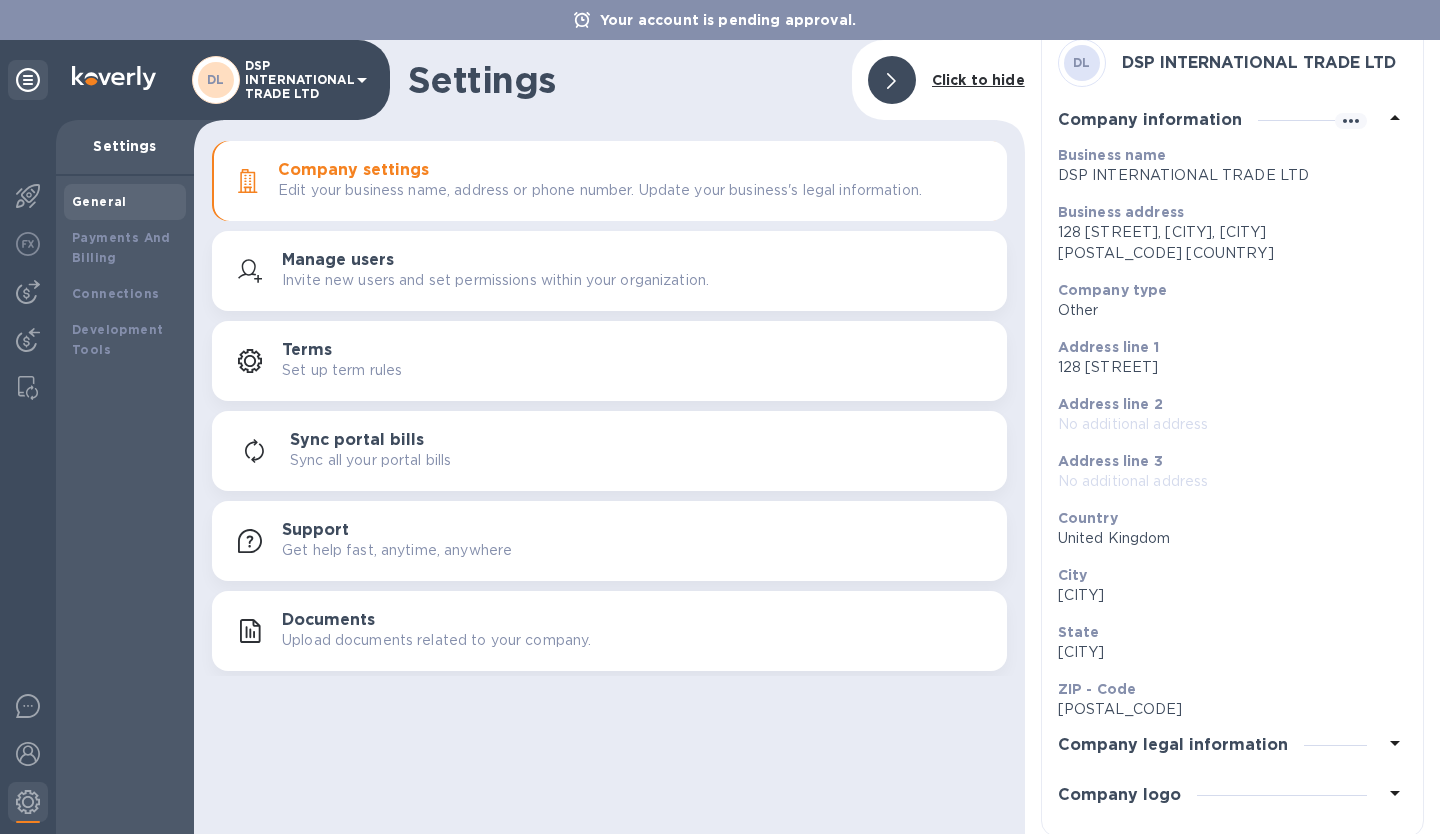 scroll, scrollTop: 61, scrollLeft: 0, axis: vertical 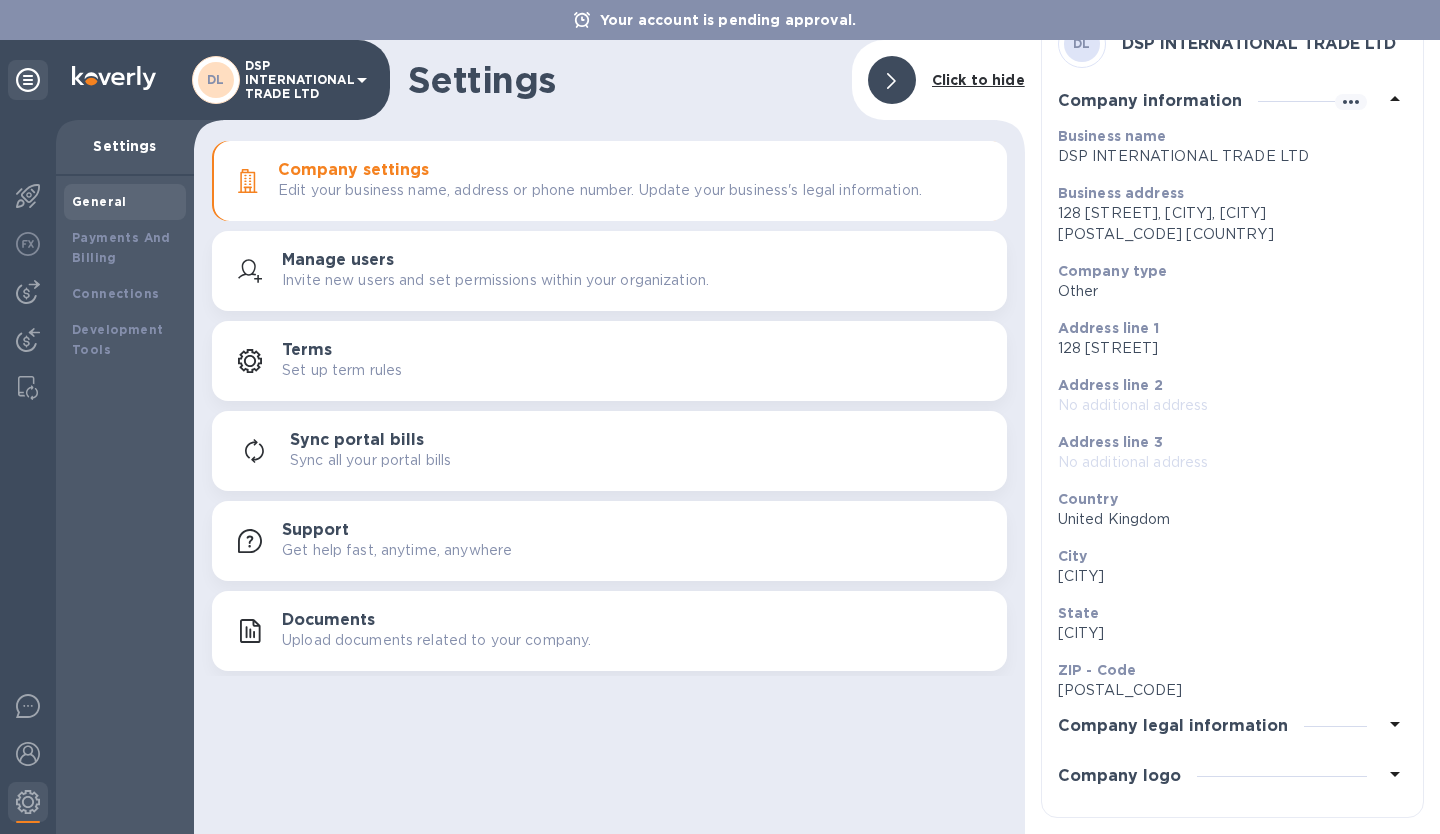 click on "Company logo" at bounding box center (1232, 776) 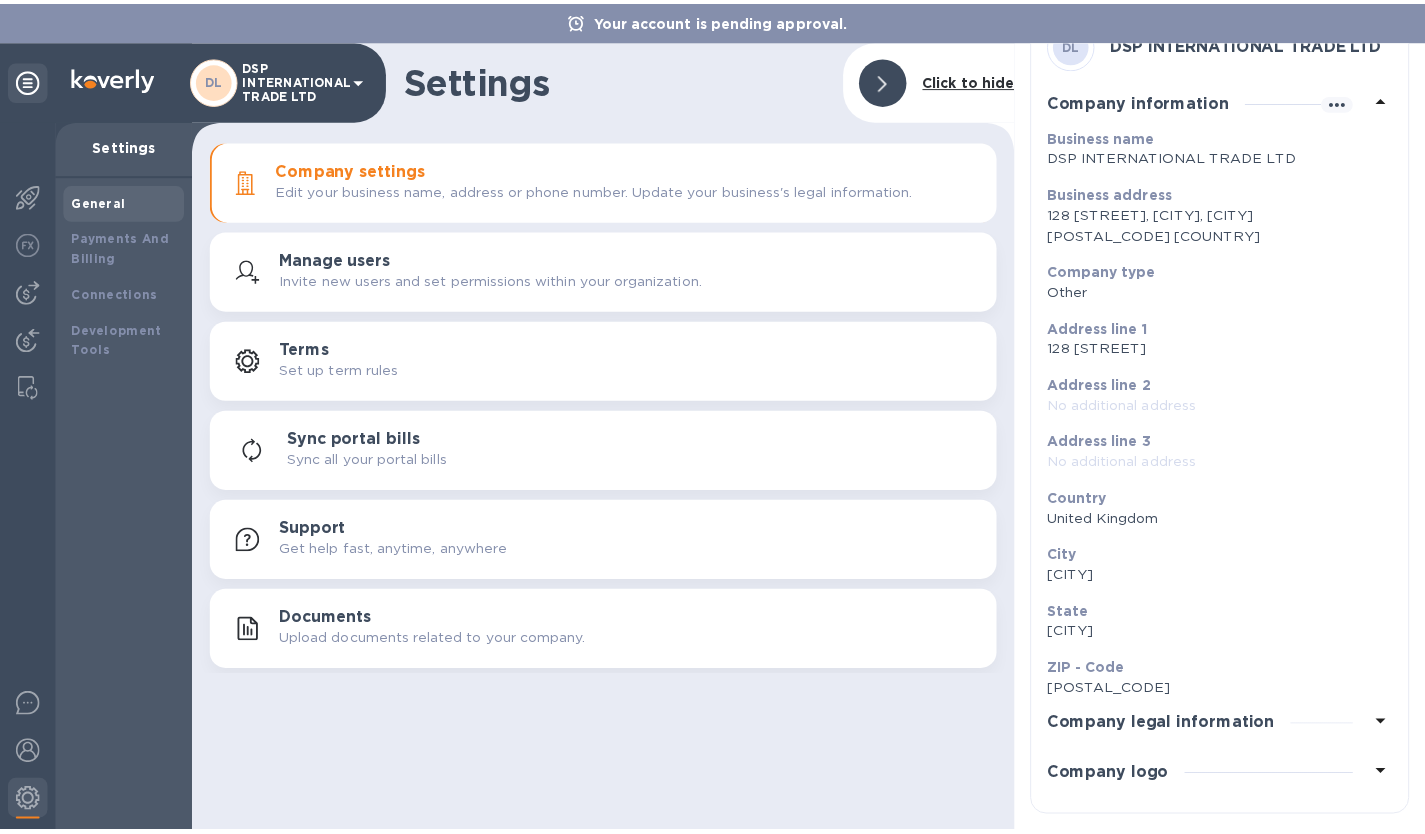 scroll, scrollTop: 0, scrollLeft: 0, axis: both 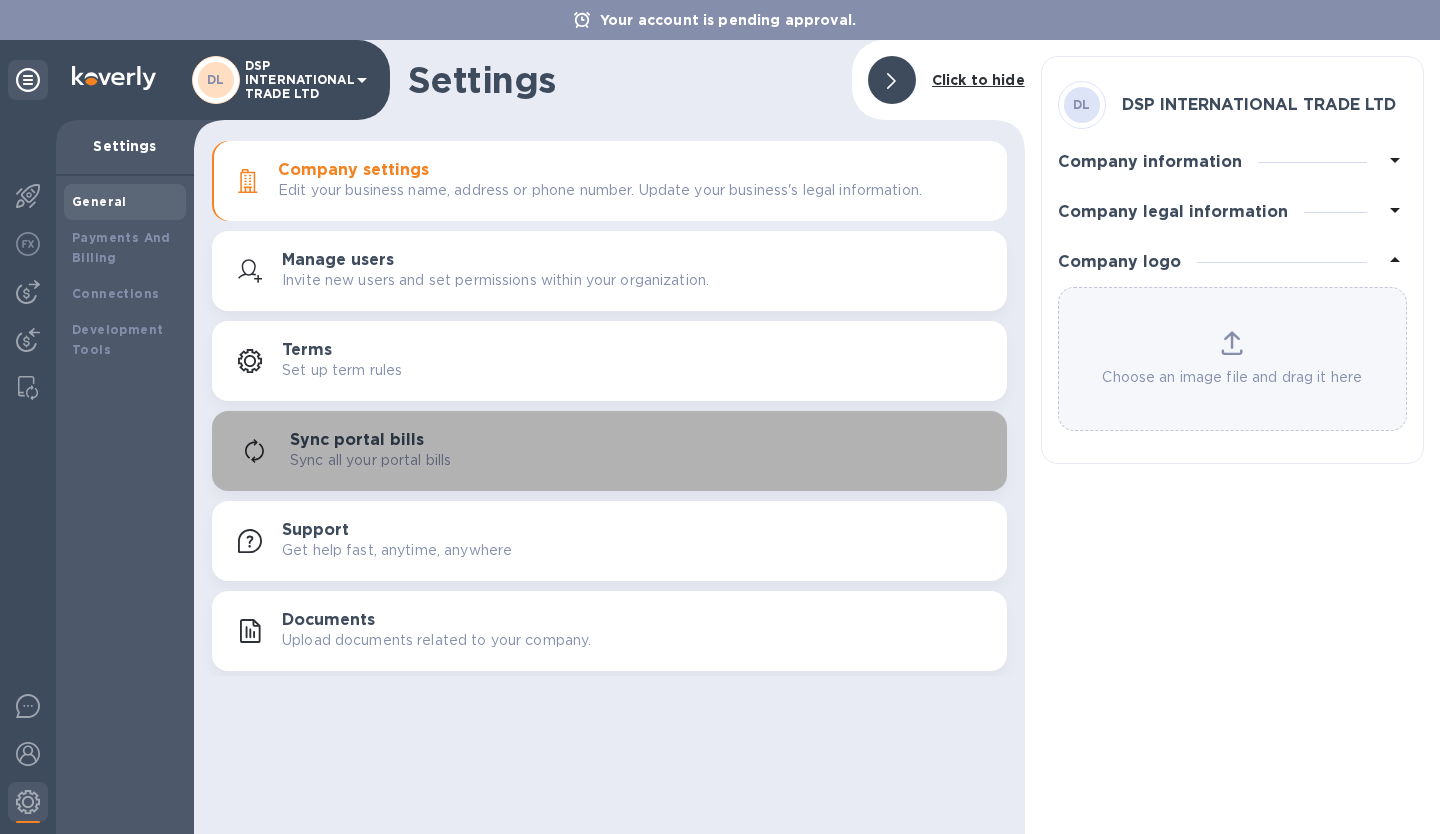 click on "Sync portal bills" at bounding box center (357, 440) 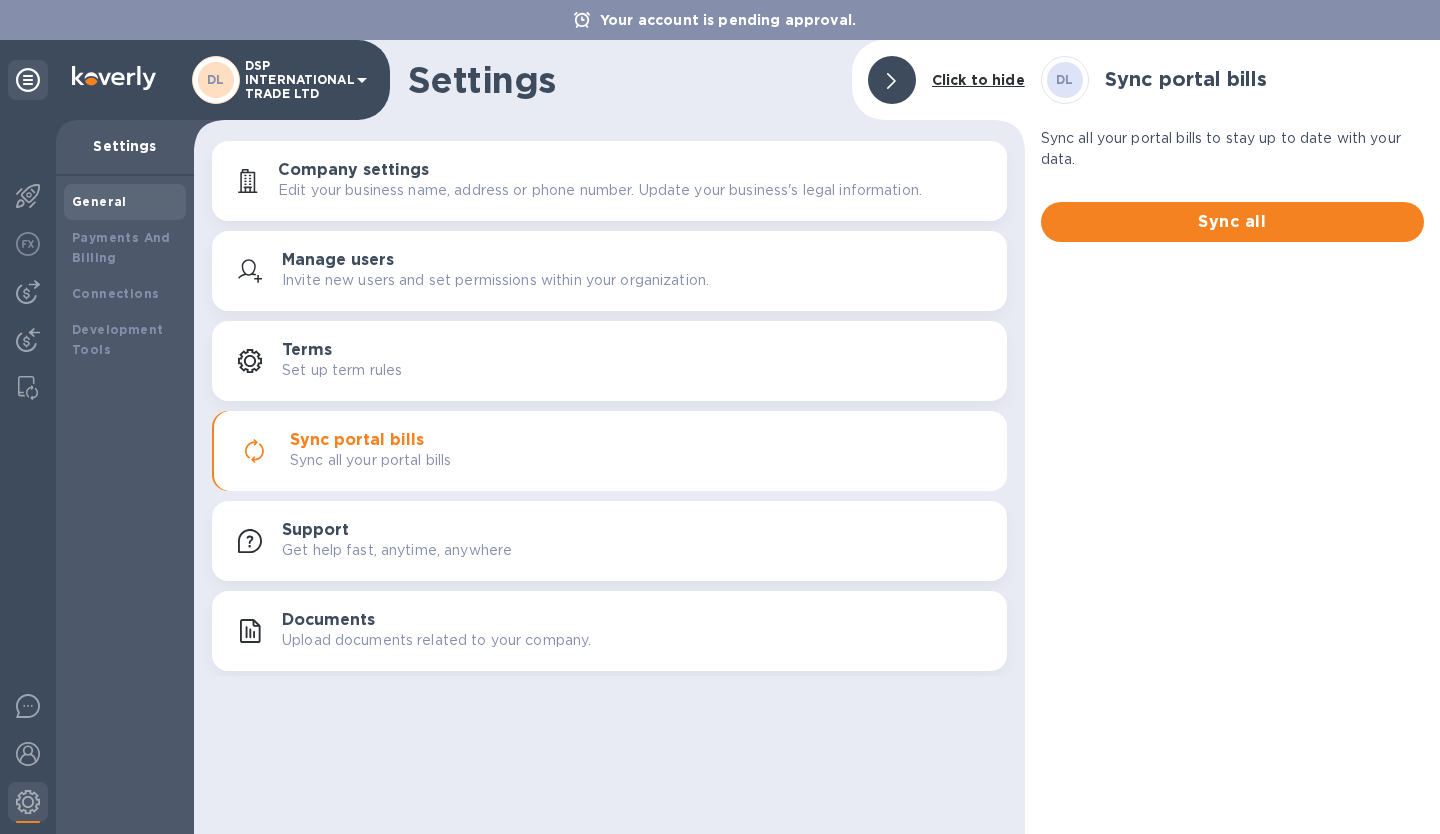 click on "Support Get help fast, anytime, anywhere" at bounding box center [609, 541] 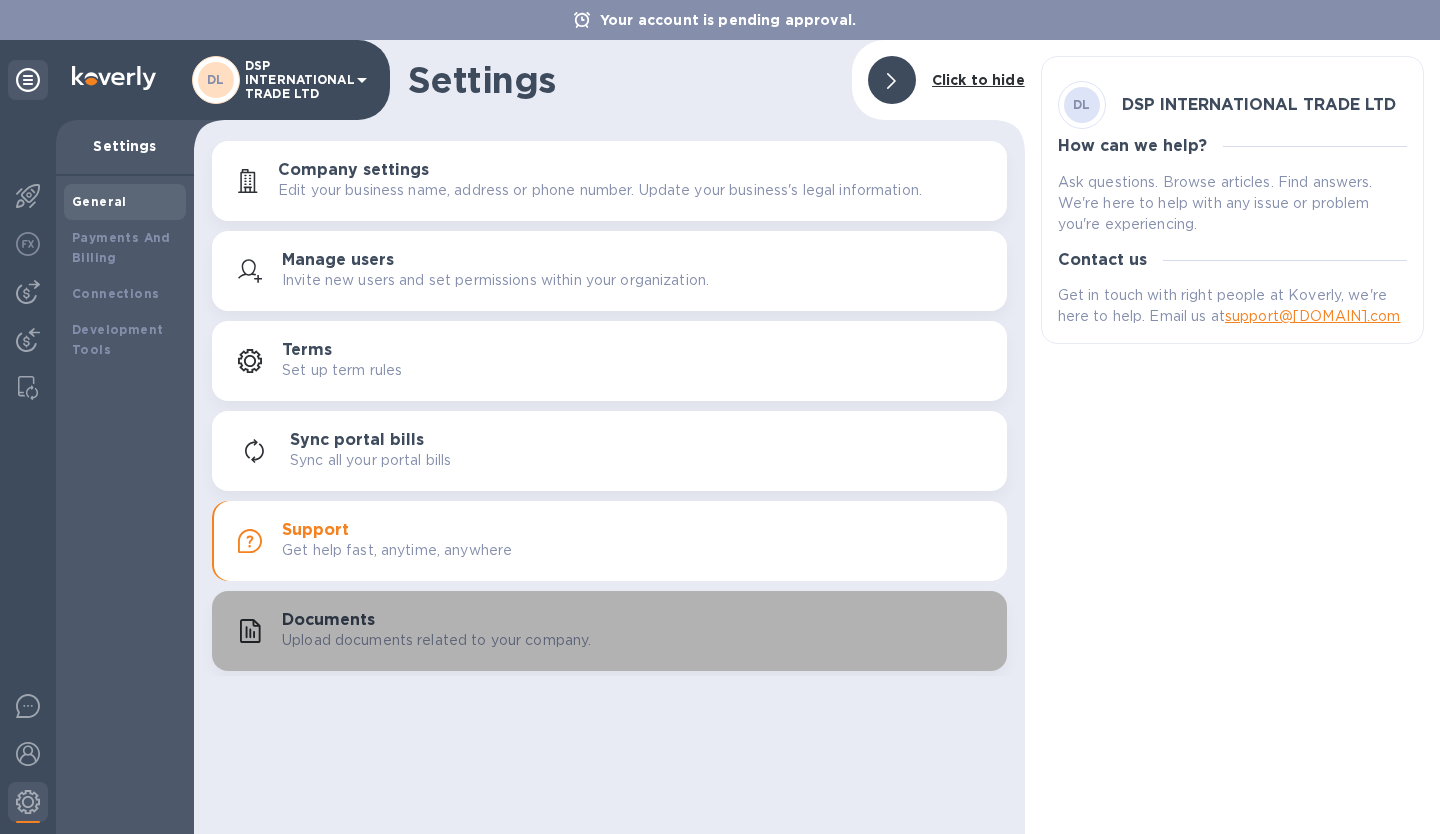 click on "Documents Upload documents related to your company." at bounding box center [636, 631] 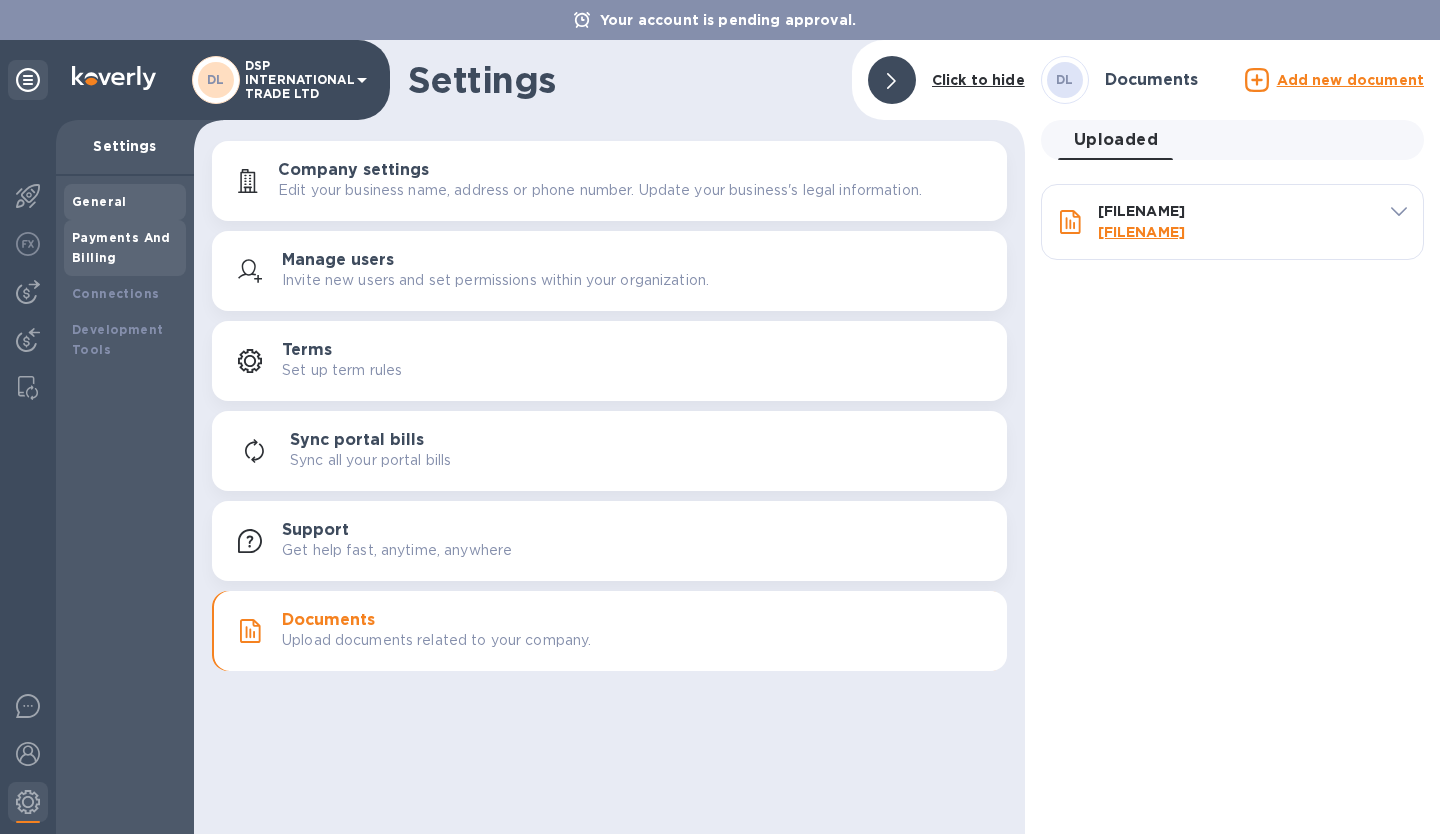 click on "Payments And Billing" at bounding box center [125, 248] 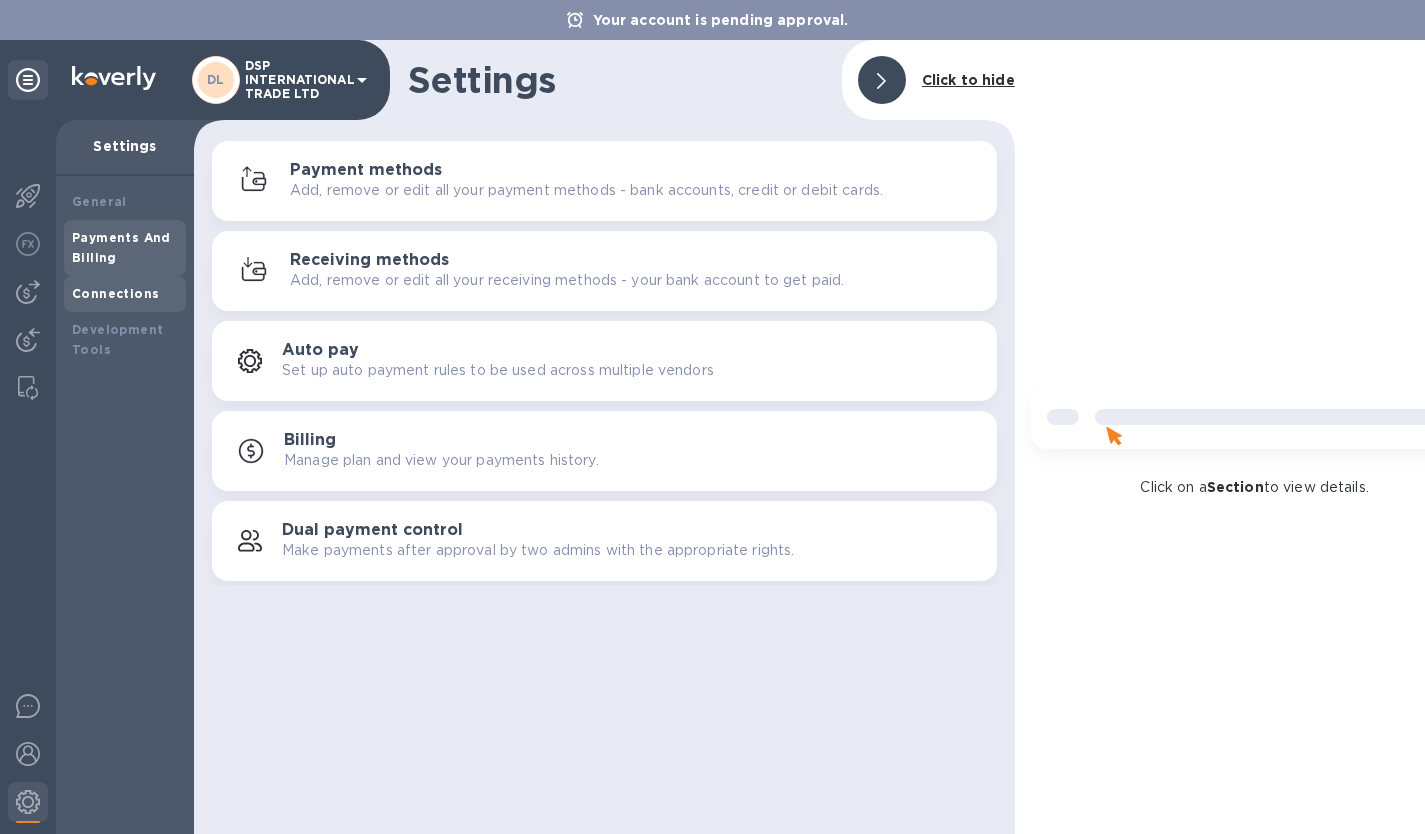 click on "Connections" at bounding box center [115, 293] 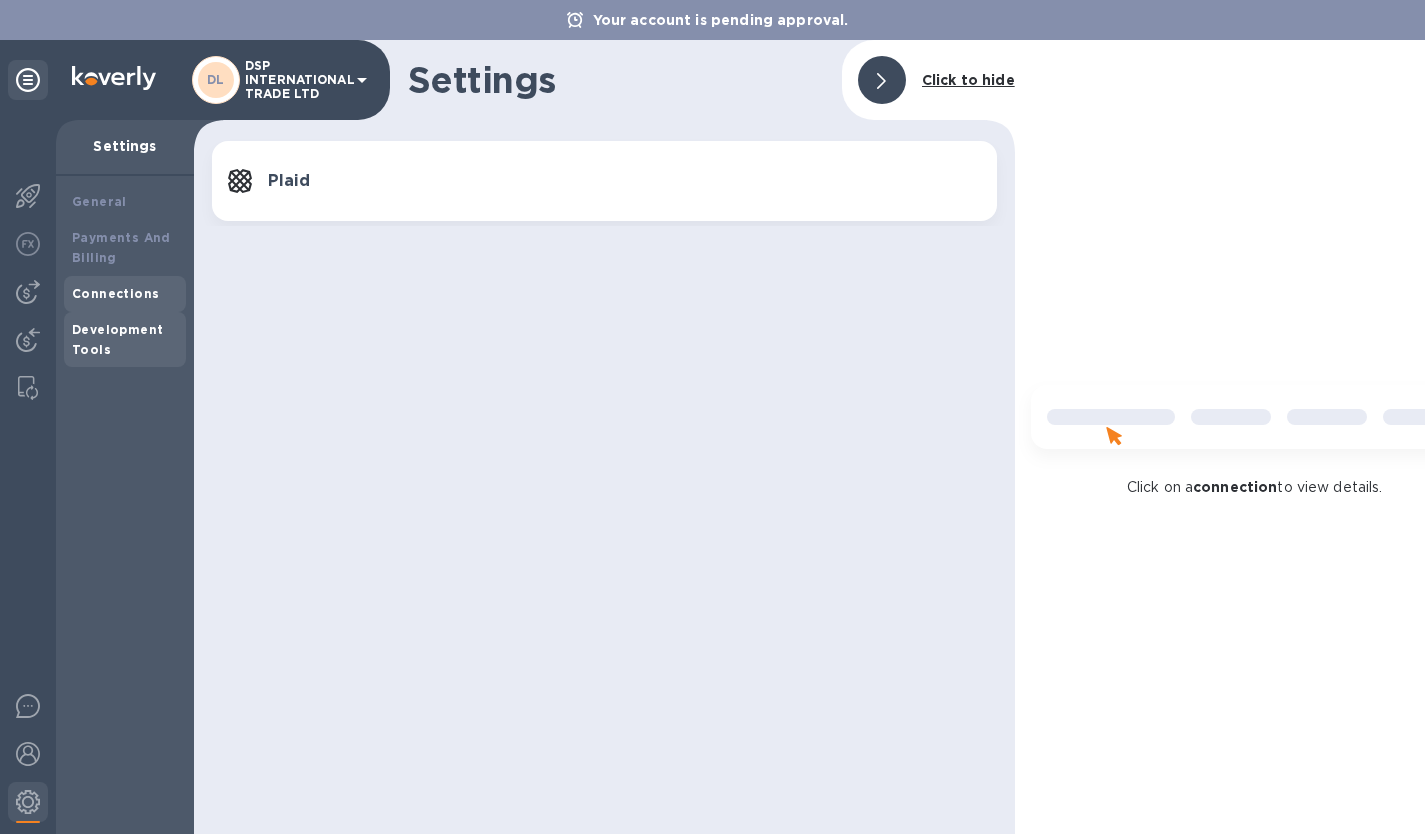 click on "Development Tools" at bounding box center (125, 340) 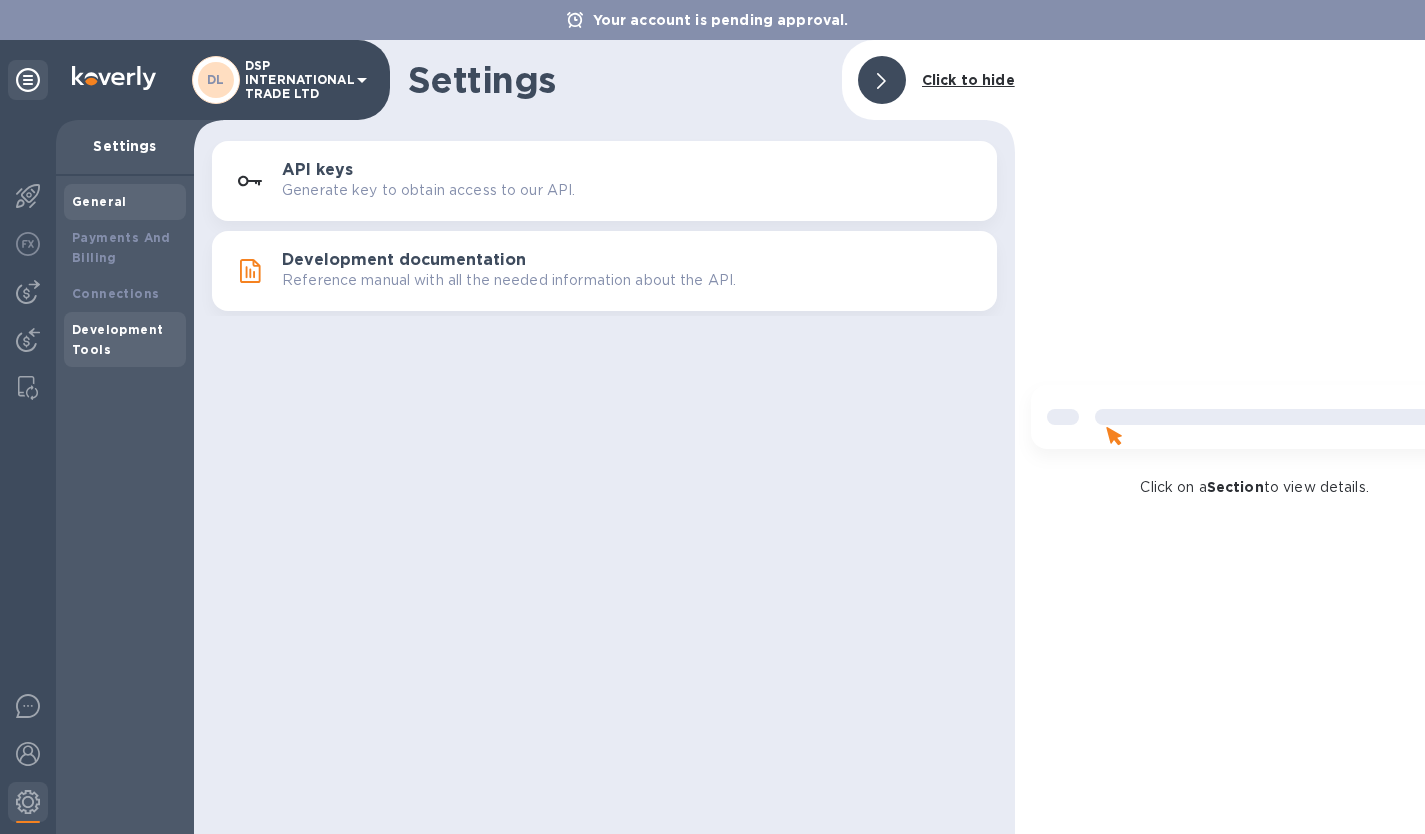 click on "General" at bounding box center [125, 202] 